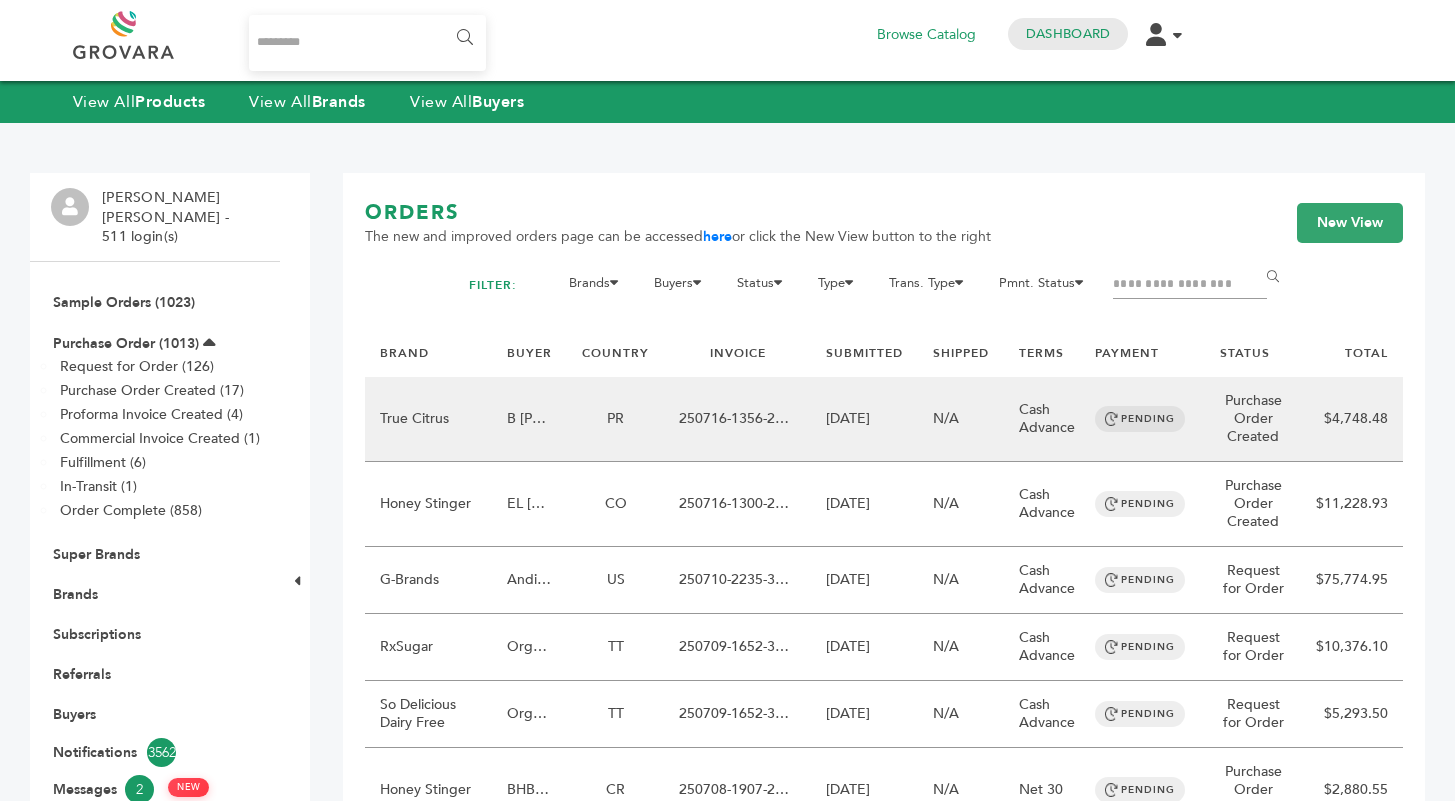 scroll, scrollTop: 0, scrollLeft: 0, axis: both 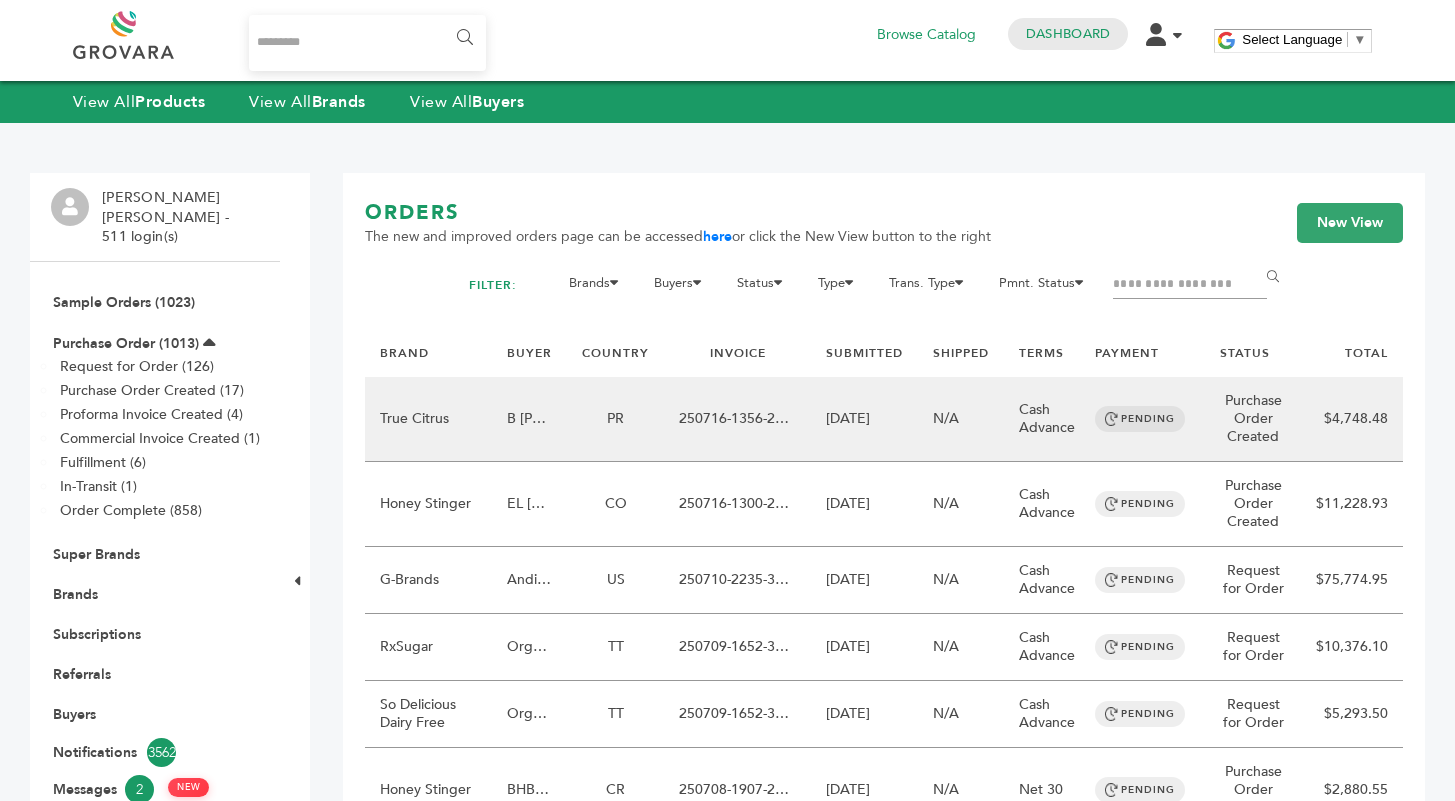 click on "N/A" at bounding box center [961, 419] 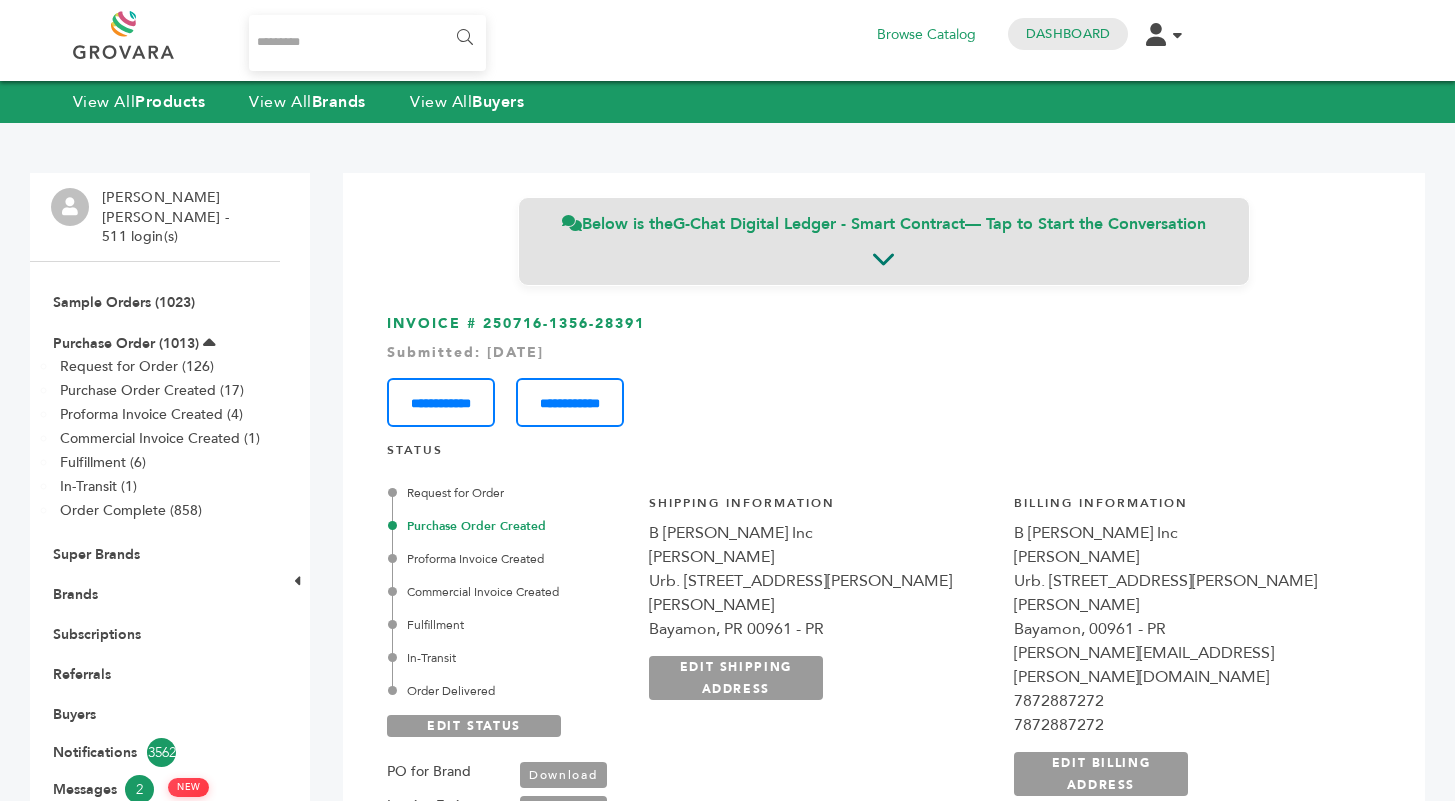 scroll, scrollTop: 0, scrollLeft: 0, axis: both 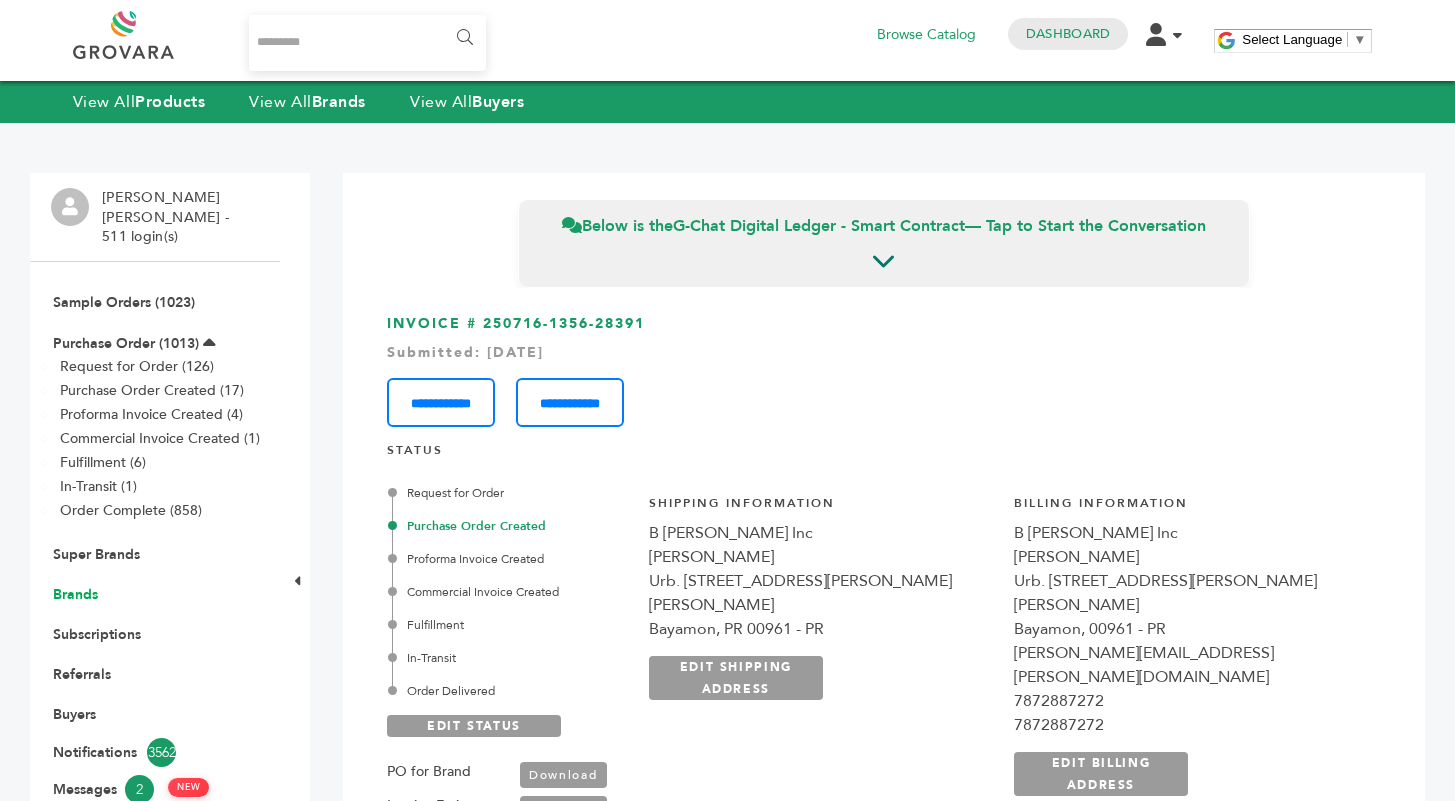 click on "Brands" at bounding box center [75, 594] 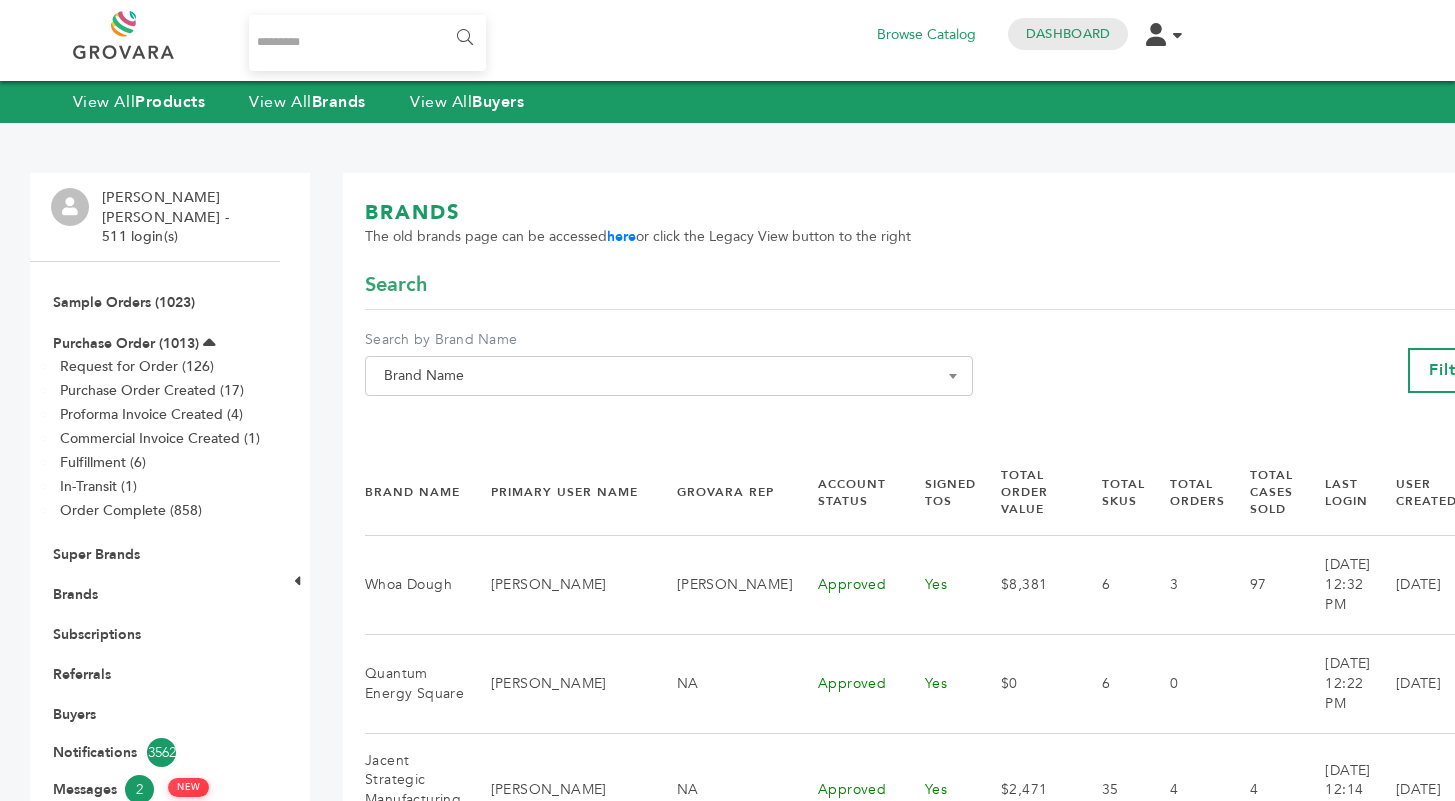 scroll, scrollTop: 0, scrollLeft: 0, axis: both 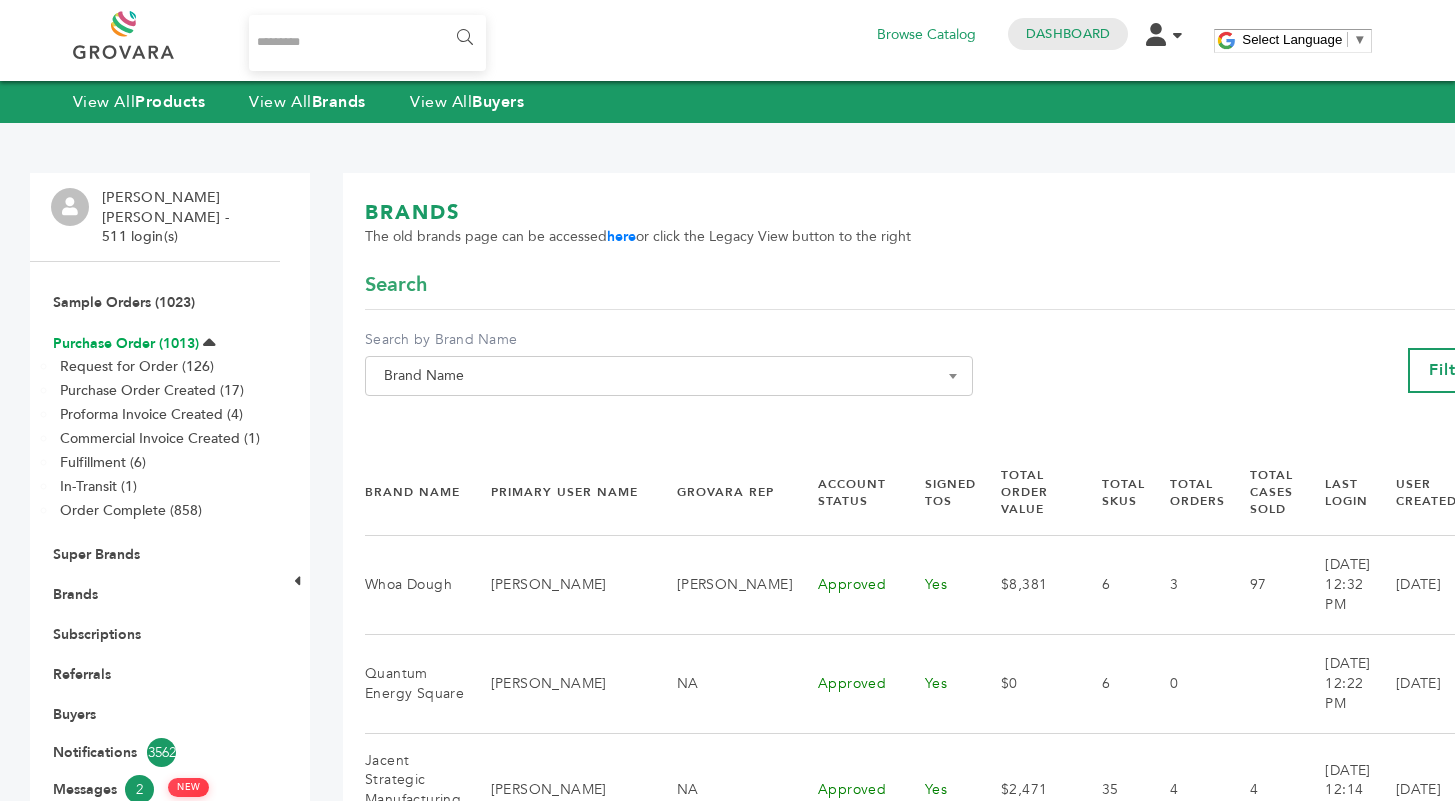 click on "Purchase Order (1013)" at bounding box center (126, 343) 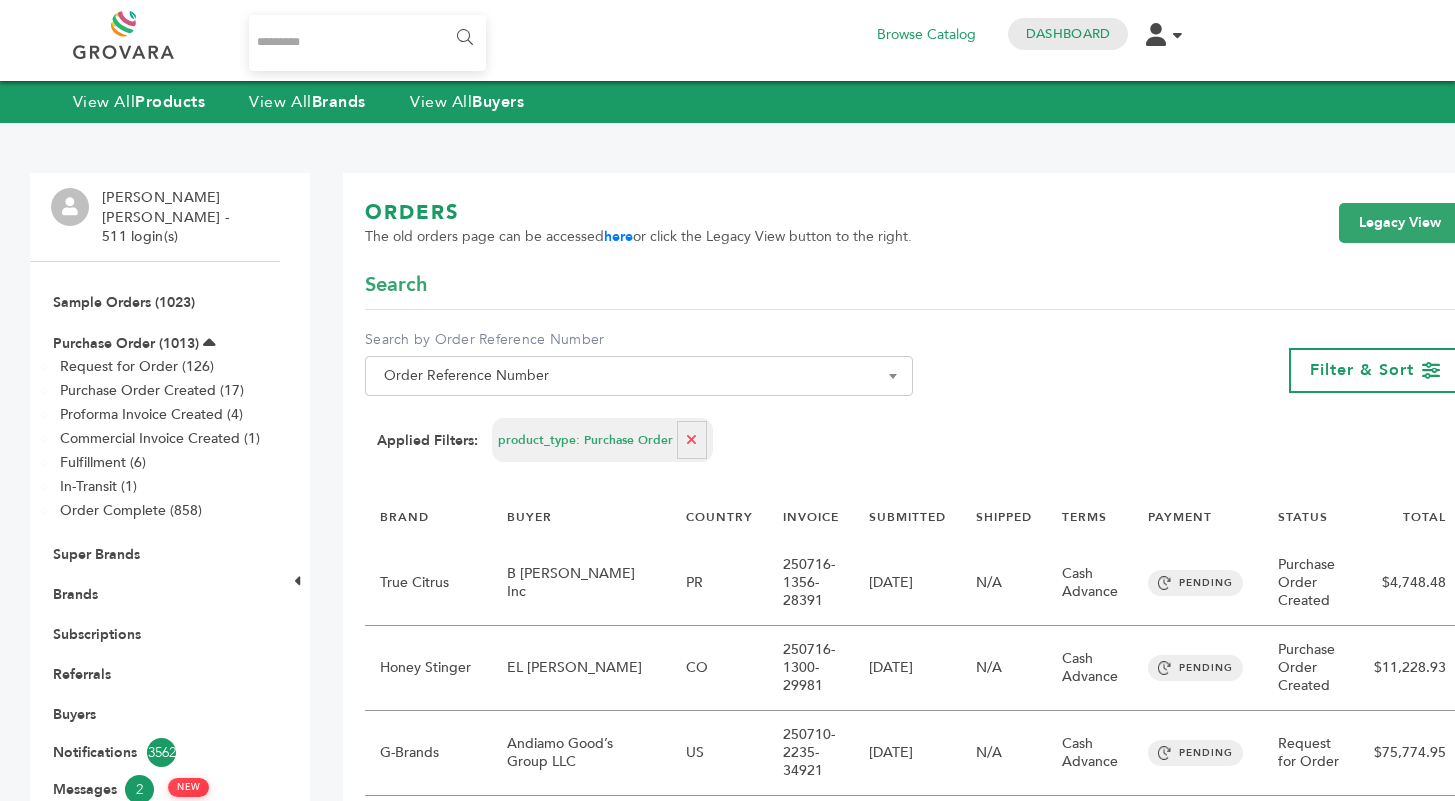 scroll, scrollTop: 0, scrollLeft: 0, axis: both 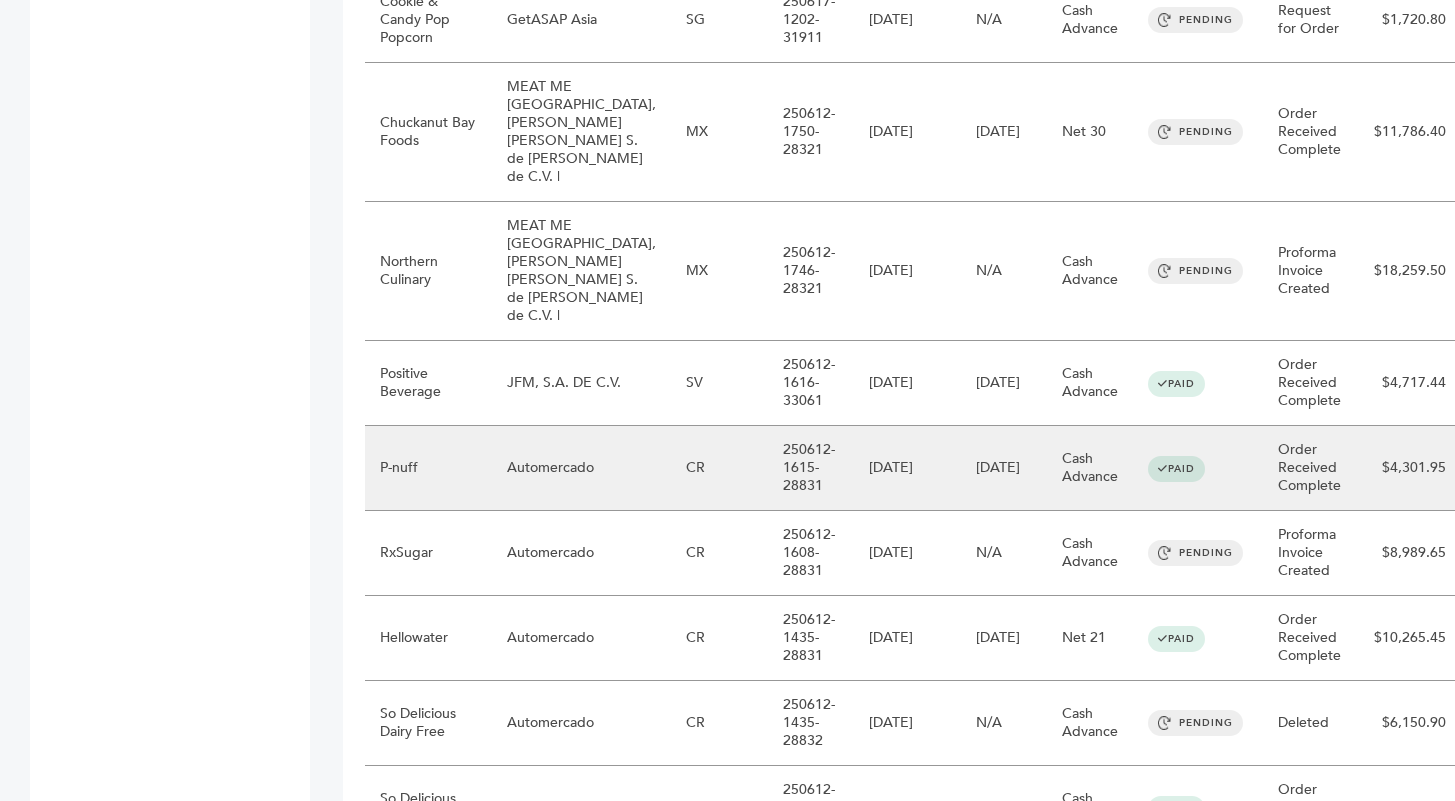 click on "[DATE]" at bounding box center (907, 468) 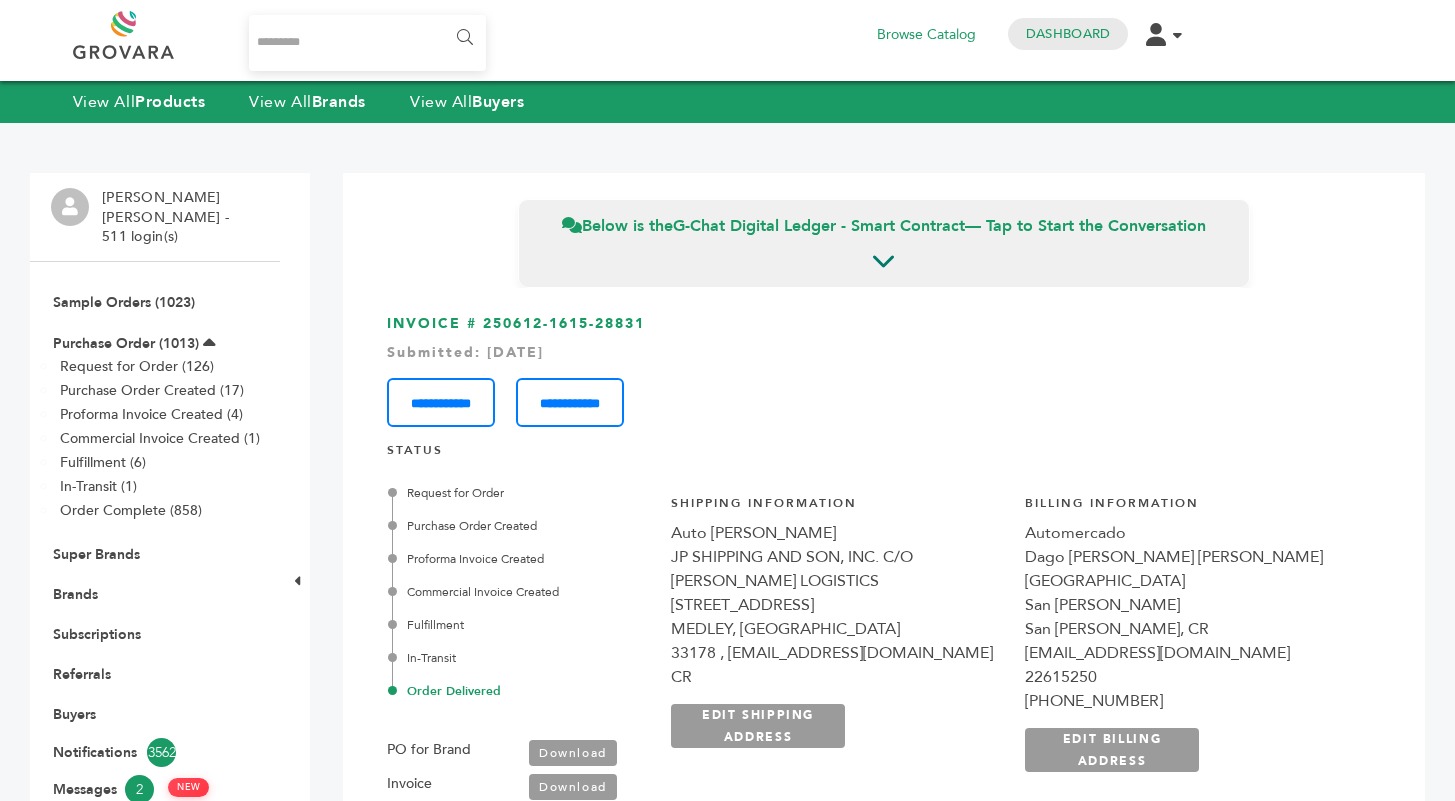 scroll, scrollTop: 0, scrollLeft: 0, axis: both 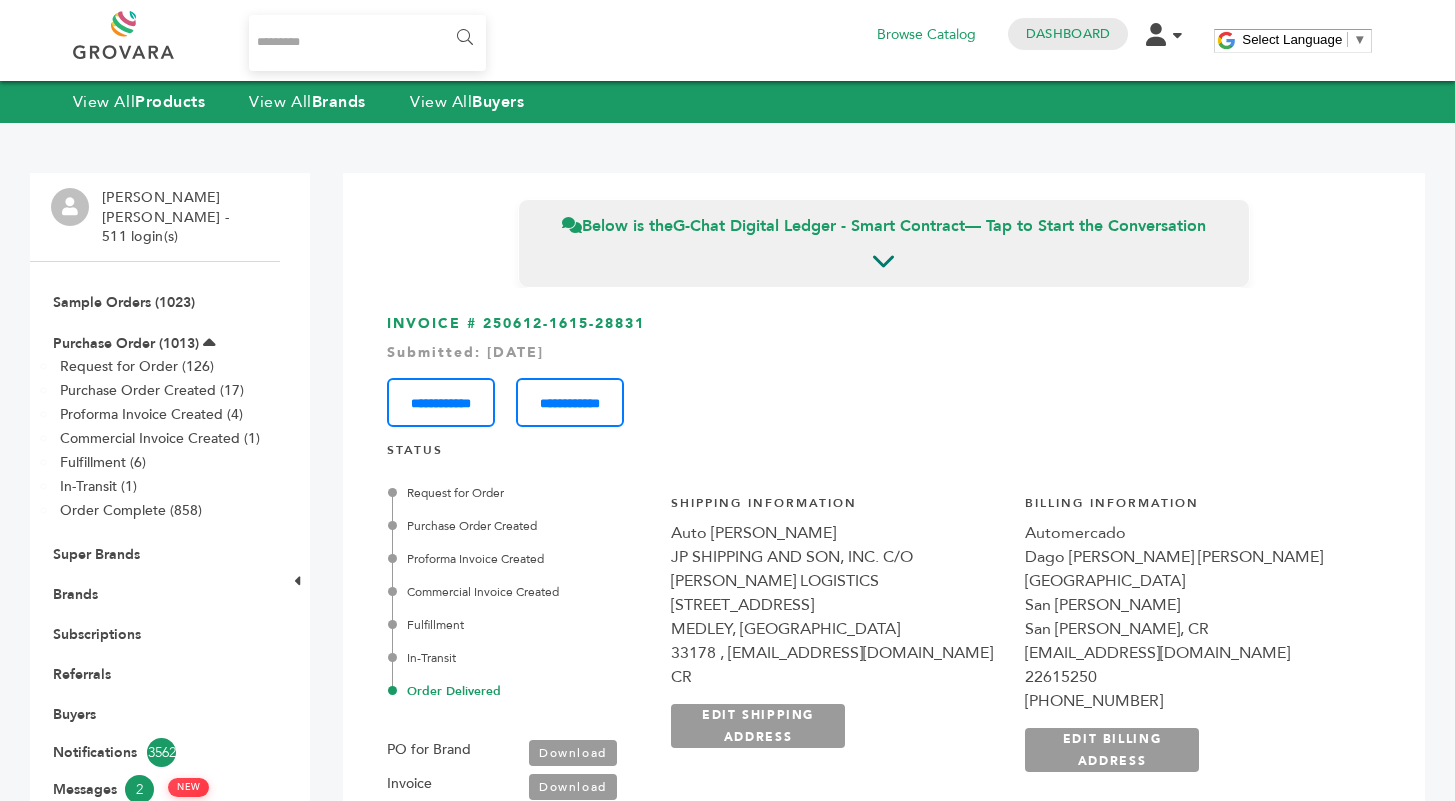 click on "[EMAIL_ADDRESS][DOMAIN_NAME]" at bounding box center [1192, 653] 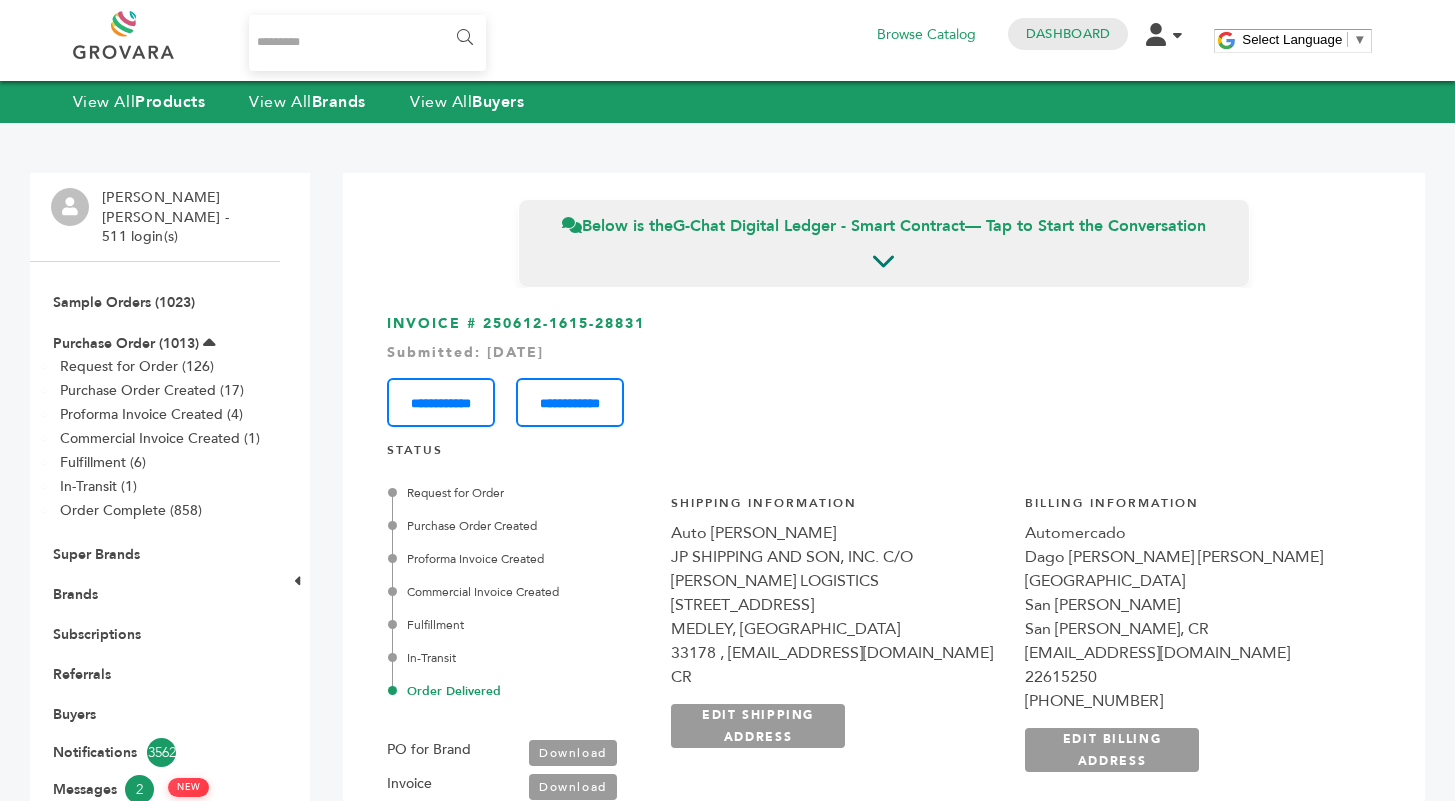 click on "[EMAIL_ADDRESS][DOMAIN_NAME]" at bounding box center [1192, 653] 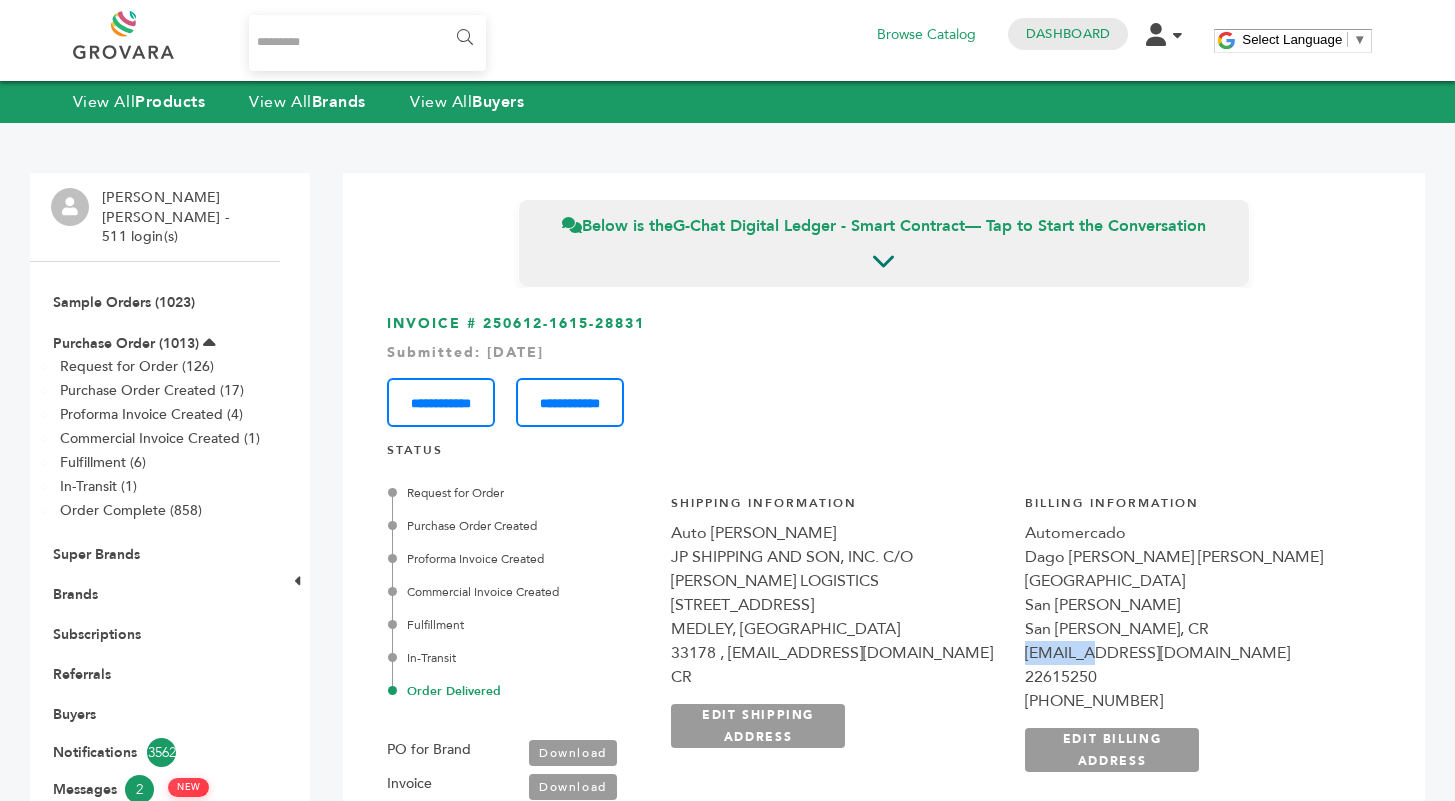 click on "[EMAIL_ADDRESS][DOMAIN_NAME]" at bounding box center (1192, 653) 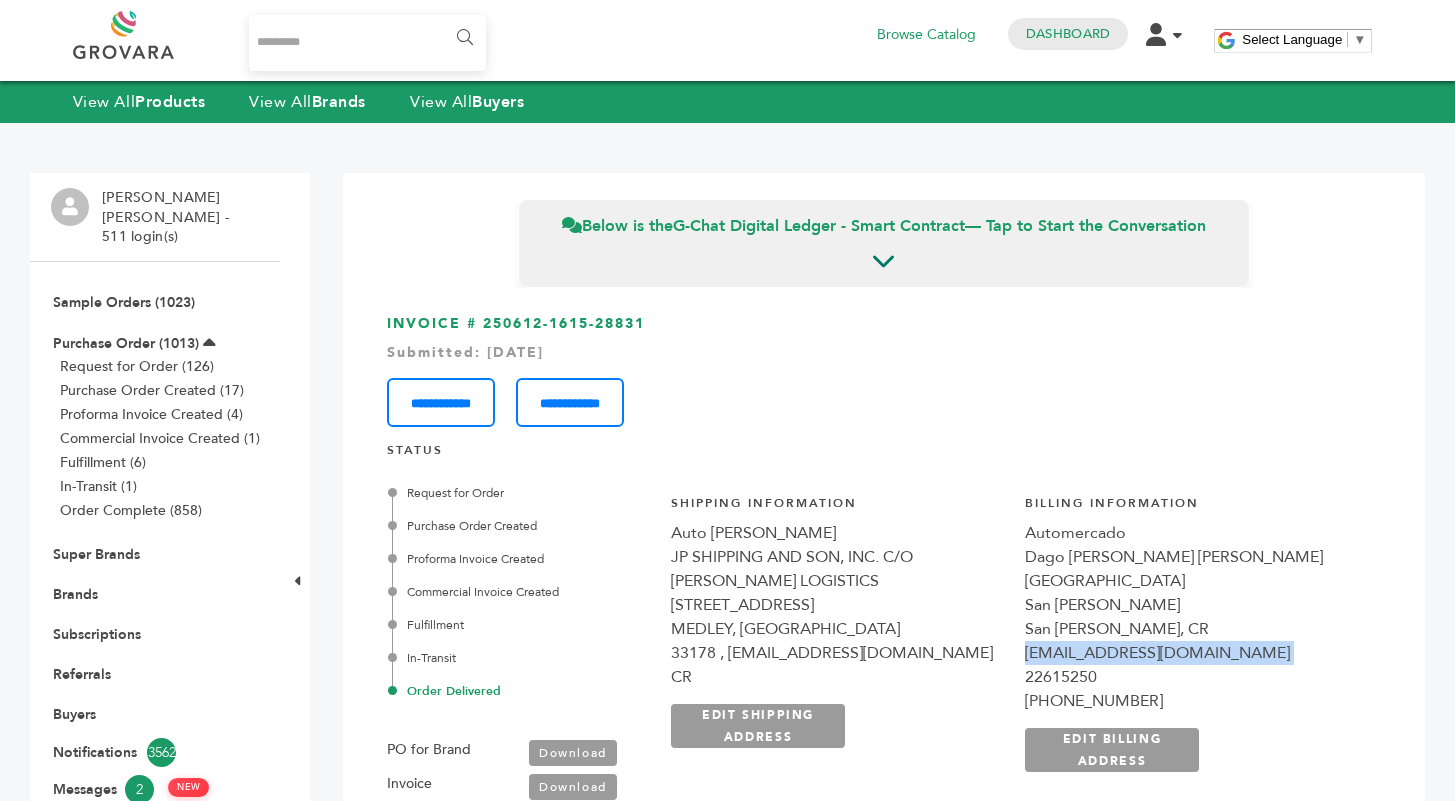 click on "[EMAIL_ADDRESS][DOMAIN_NAME]" at bounding box center (1192, 653) 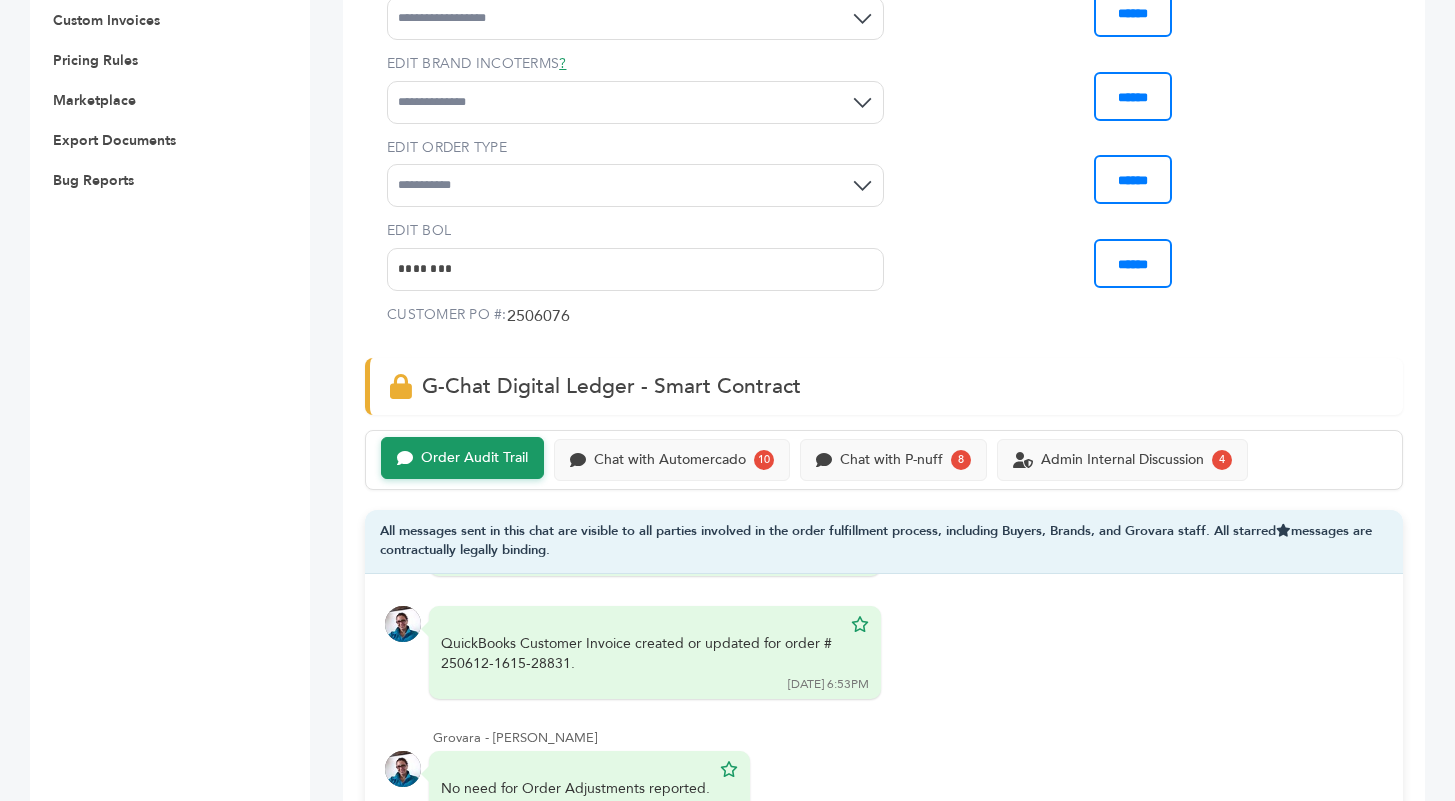 scroll, scrollTop: 0, scrollLeft: 0, axis: both 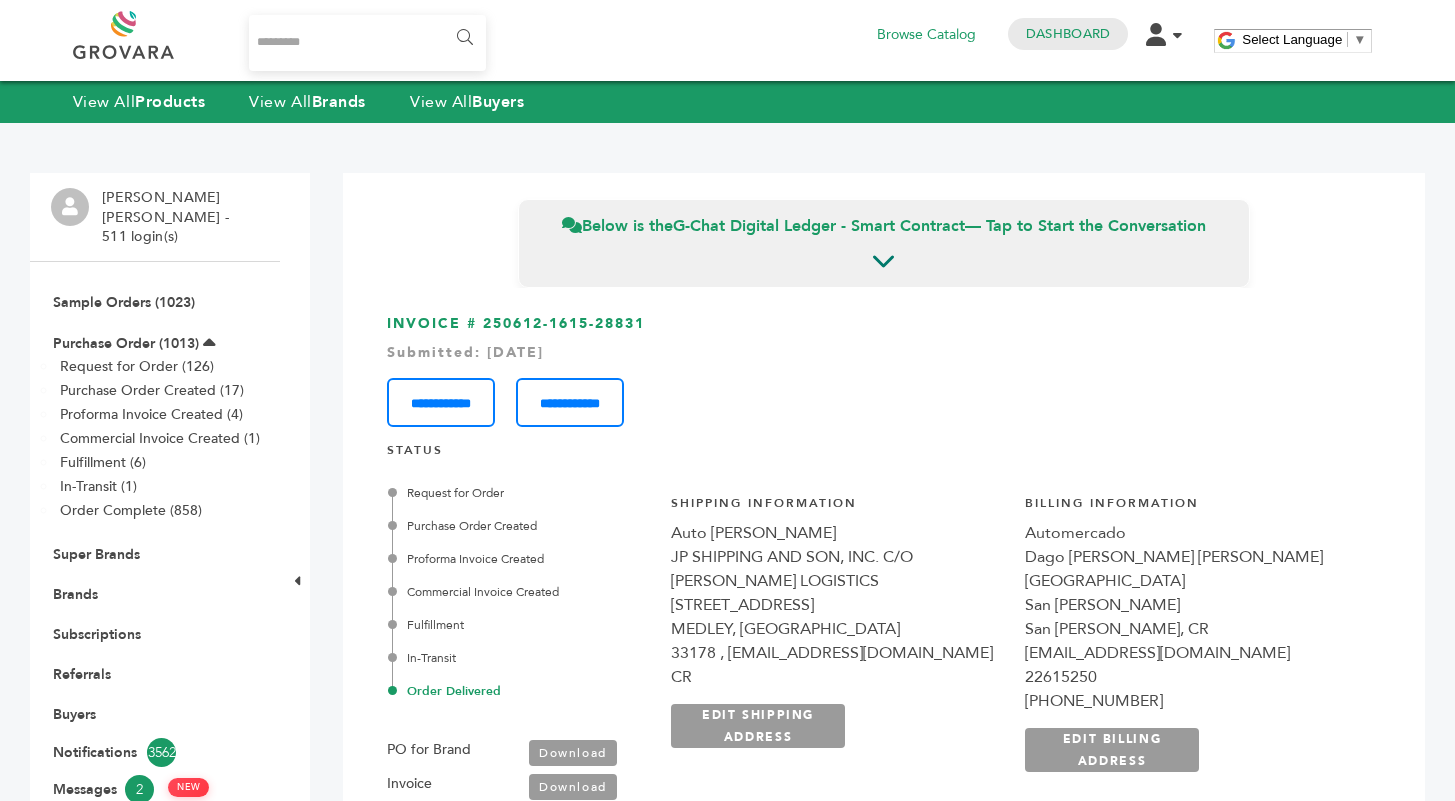 click on "Brands" at bounding box center (155, 594) 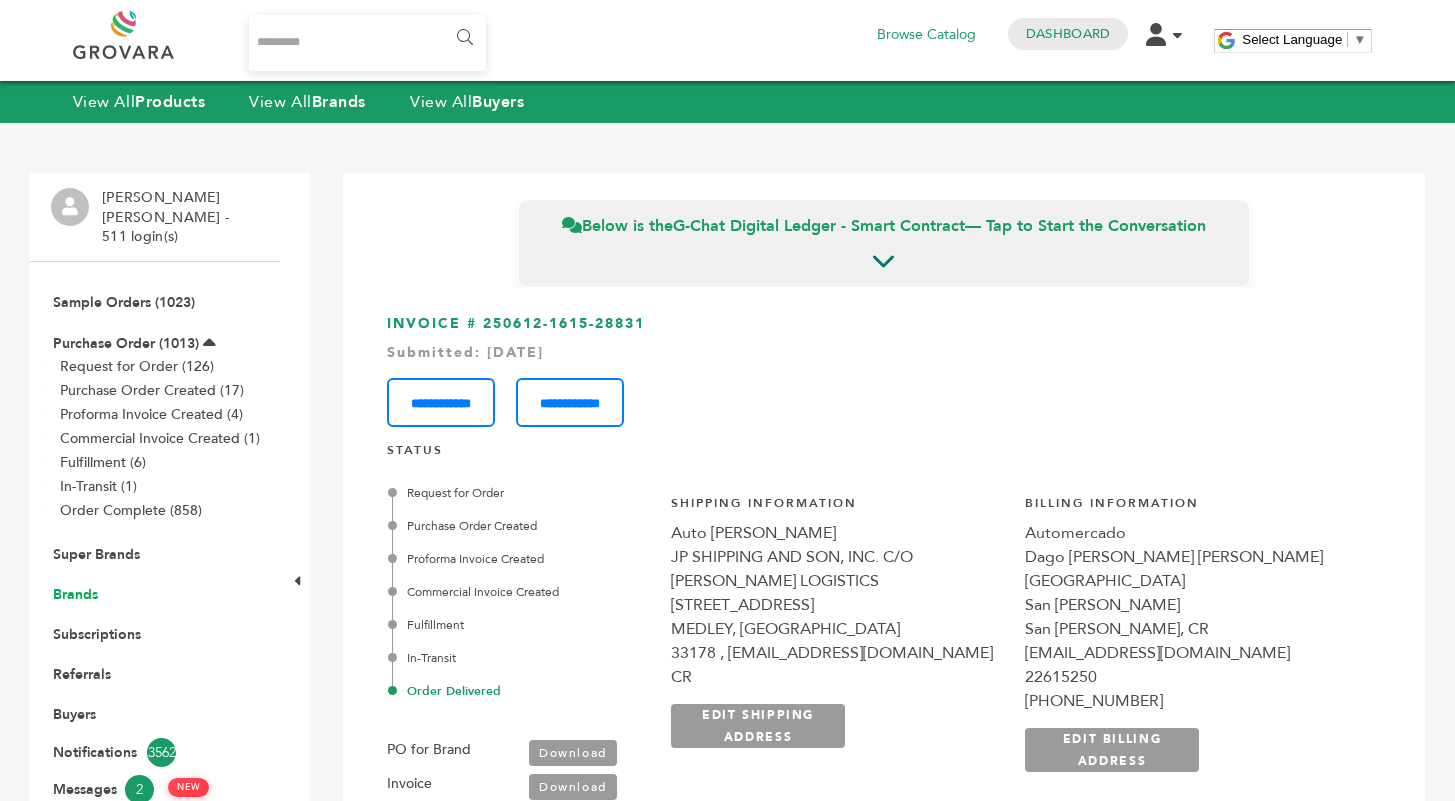 click on "Brands" at bounding box center (75, 594) 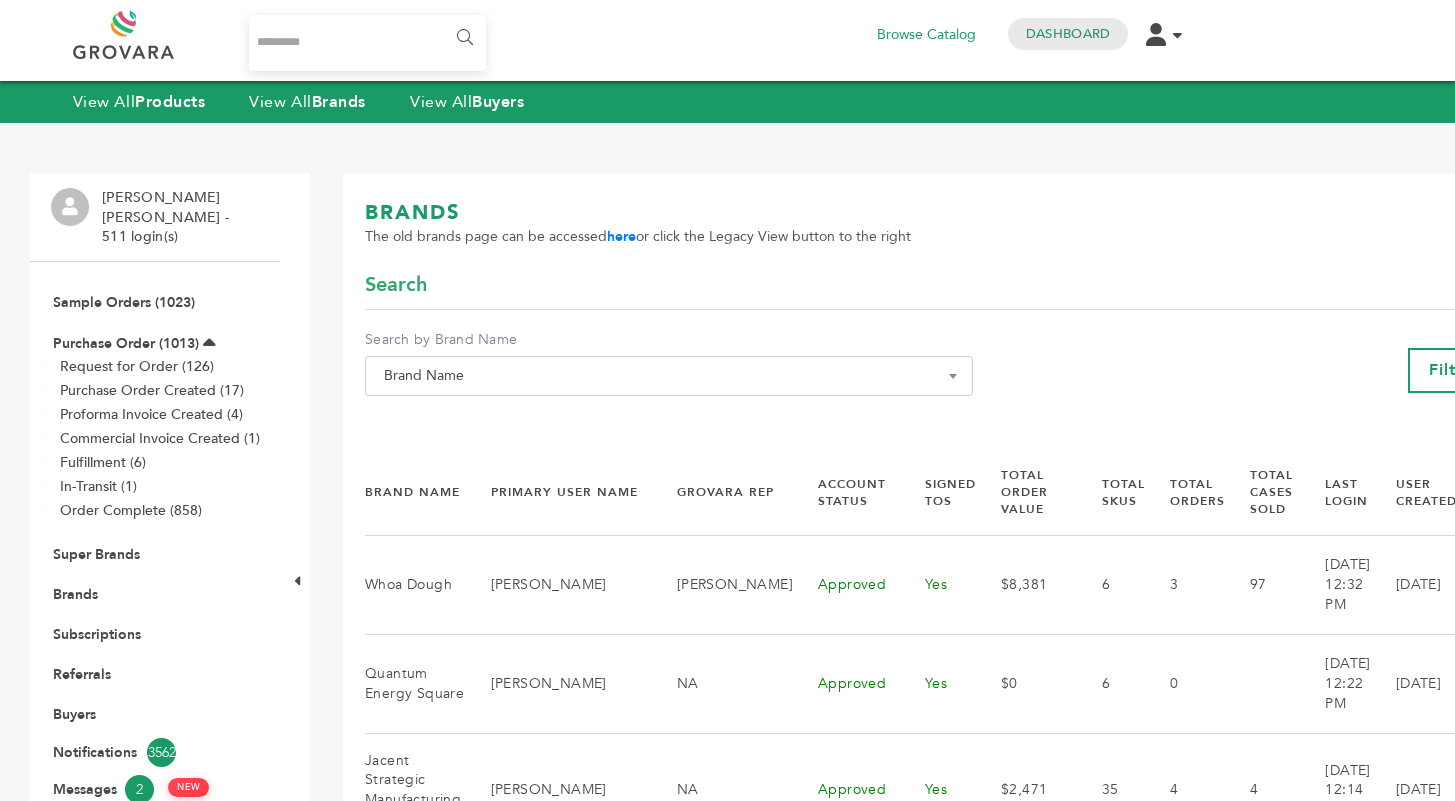 scroll, scrollTop: 0, scrollLeft: 0, axis: both 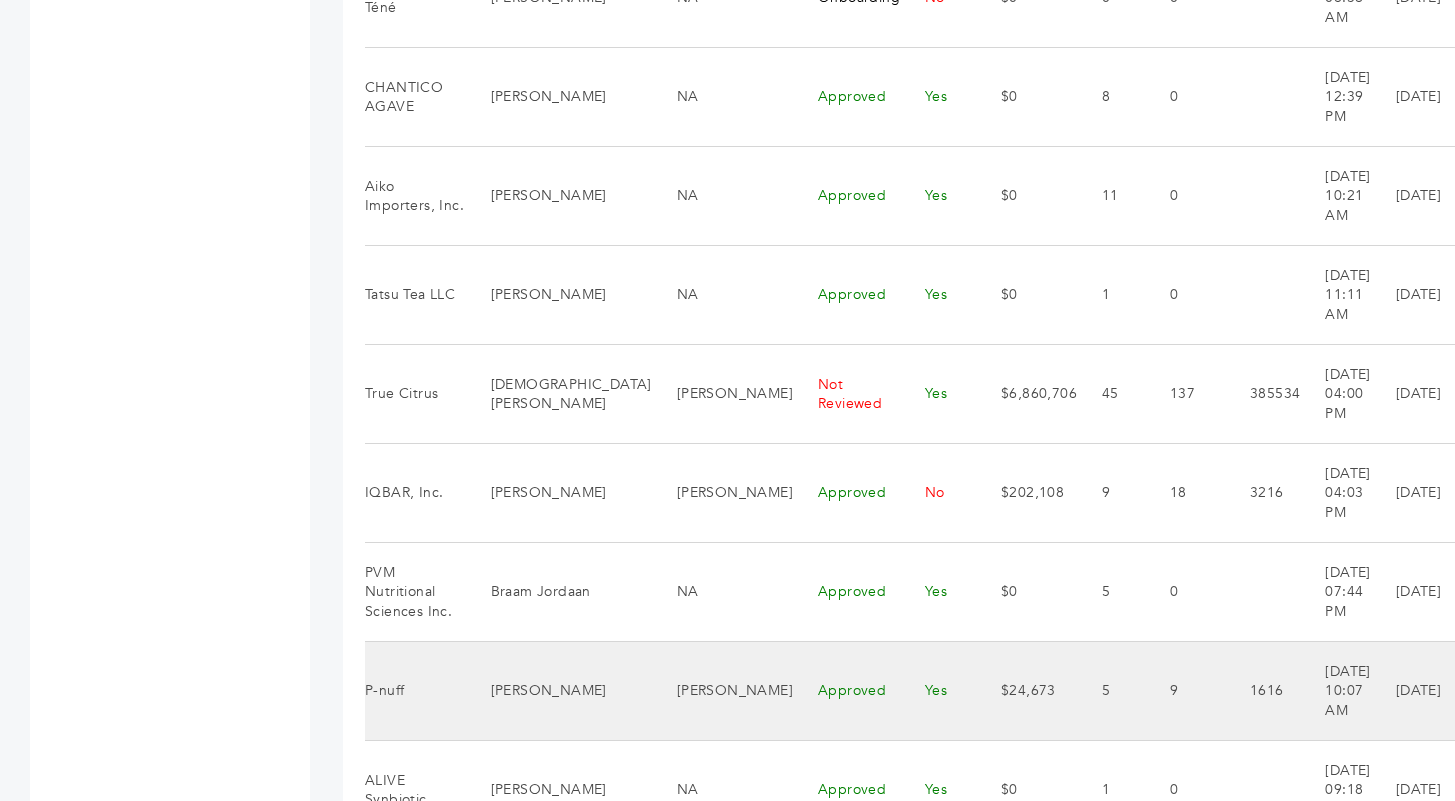 click on "View Actions" at bounding box center (1531, 691) 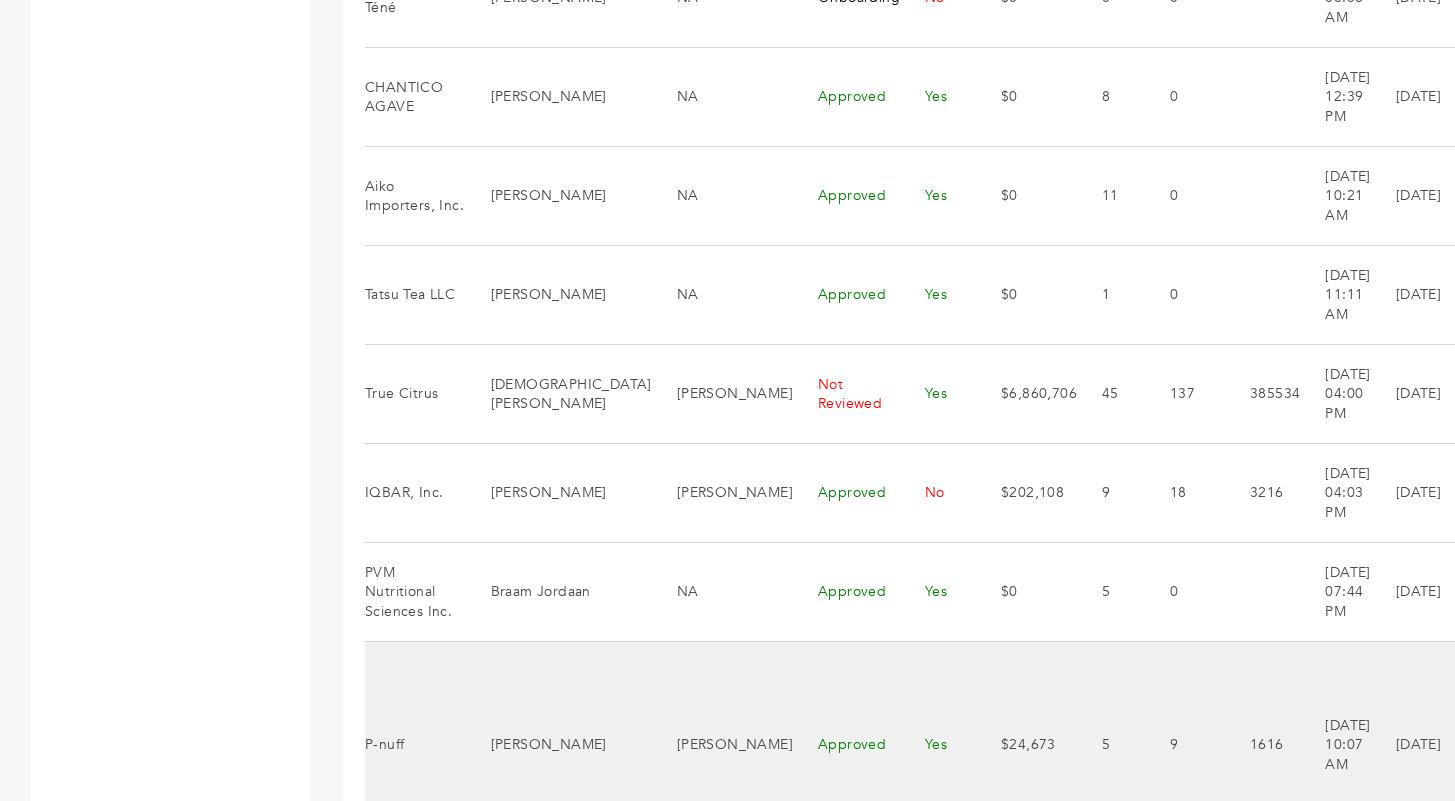 click on "Login" at bounding box center (1548, 789) 